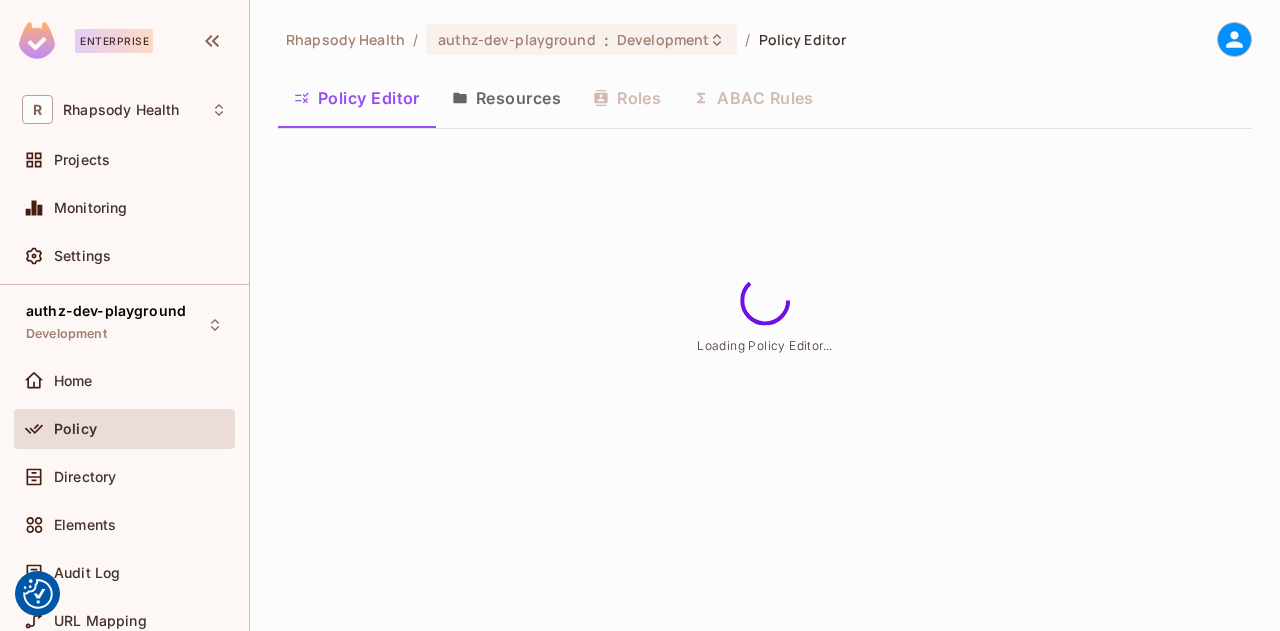 scroll, scrollTop: 0, scrollLeft: 0, axis: both 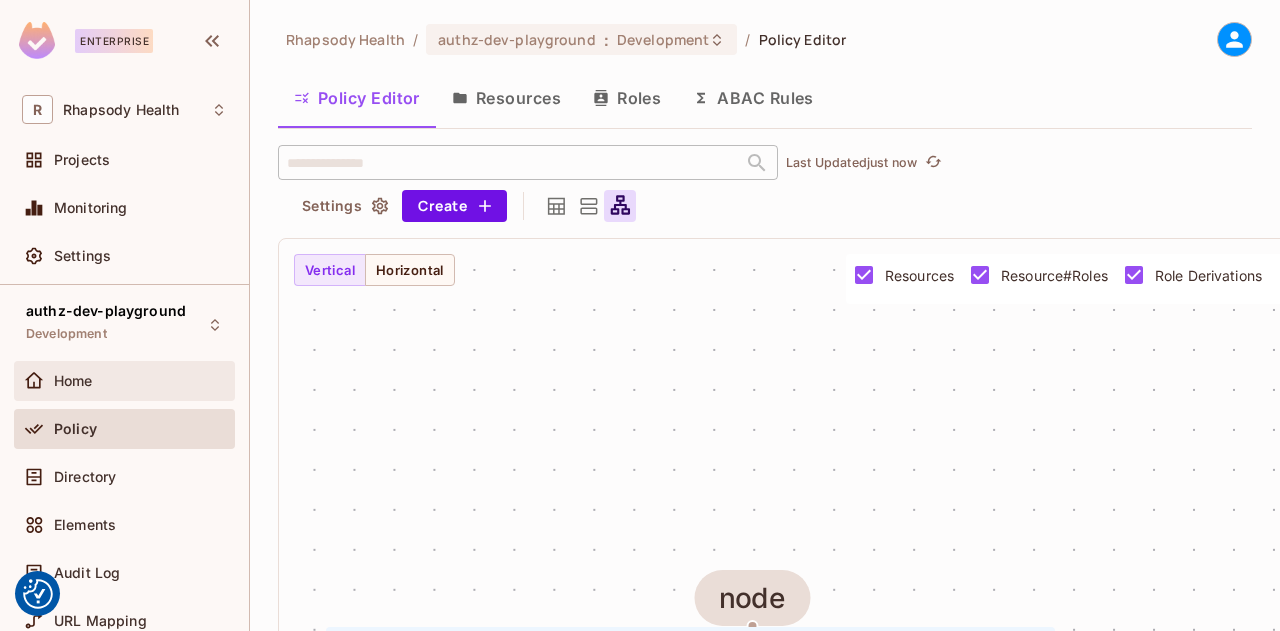 click at bounding box center (38, 381) 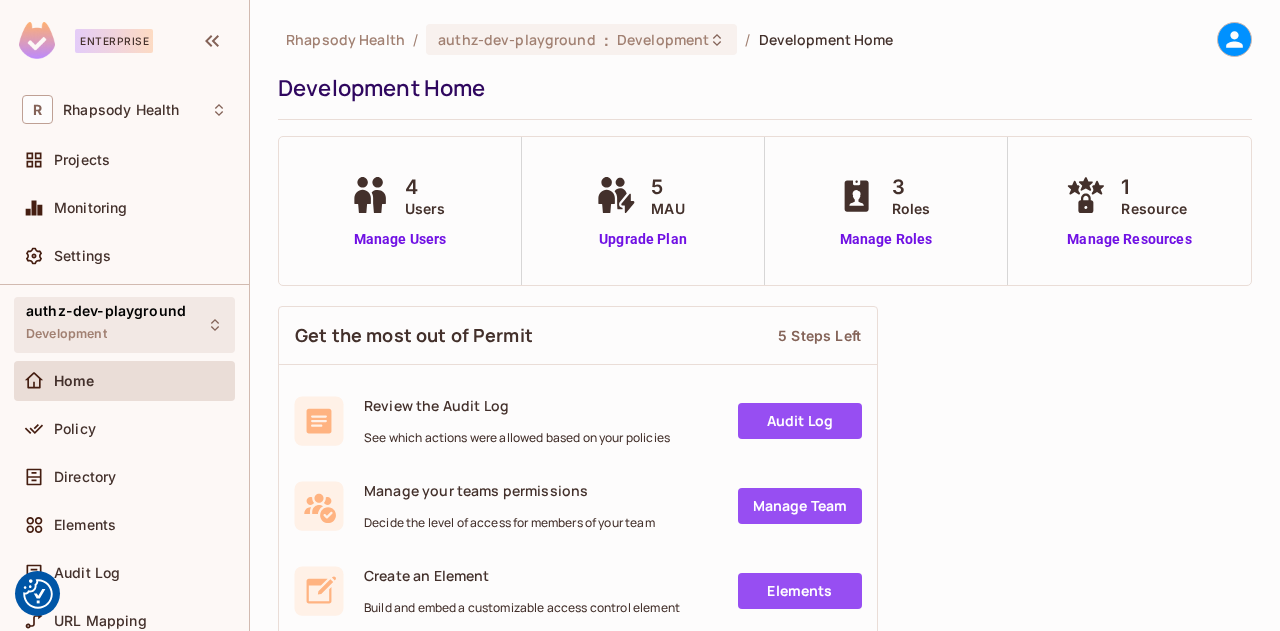 click on "Development" at bounding box center (66, 334) 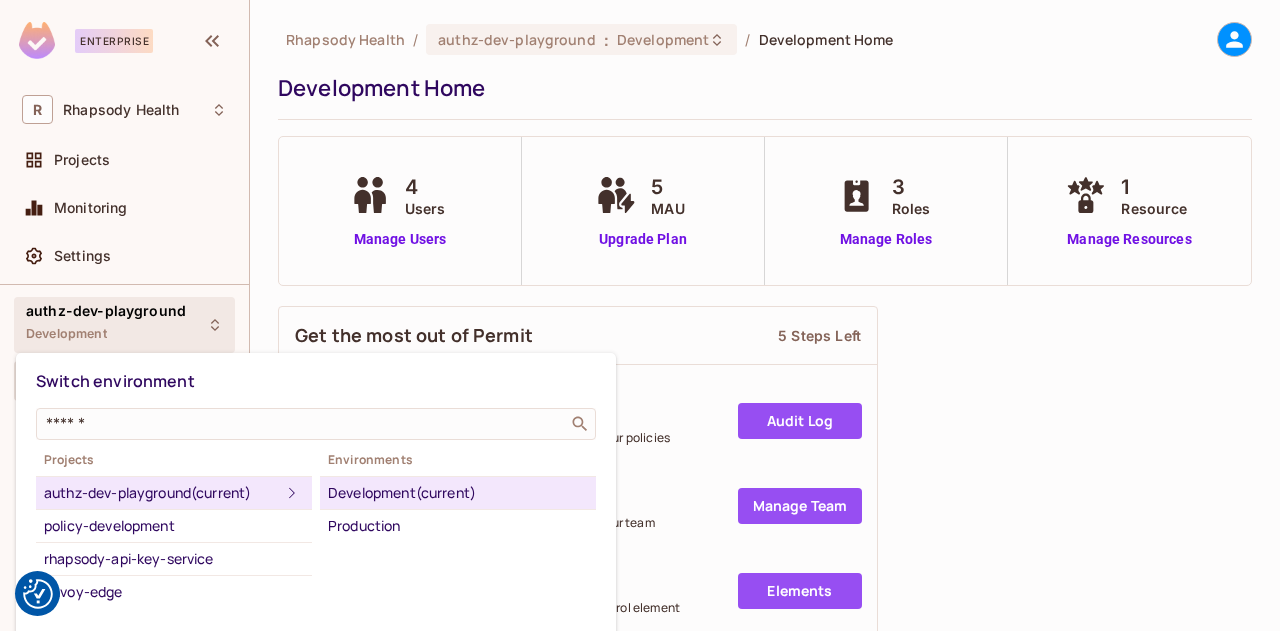 click at bounding box center (640, 315) 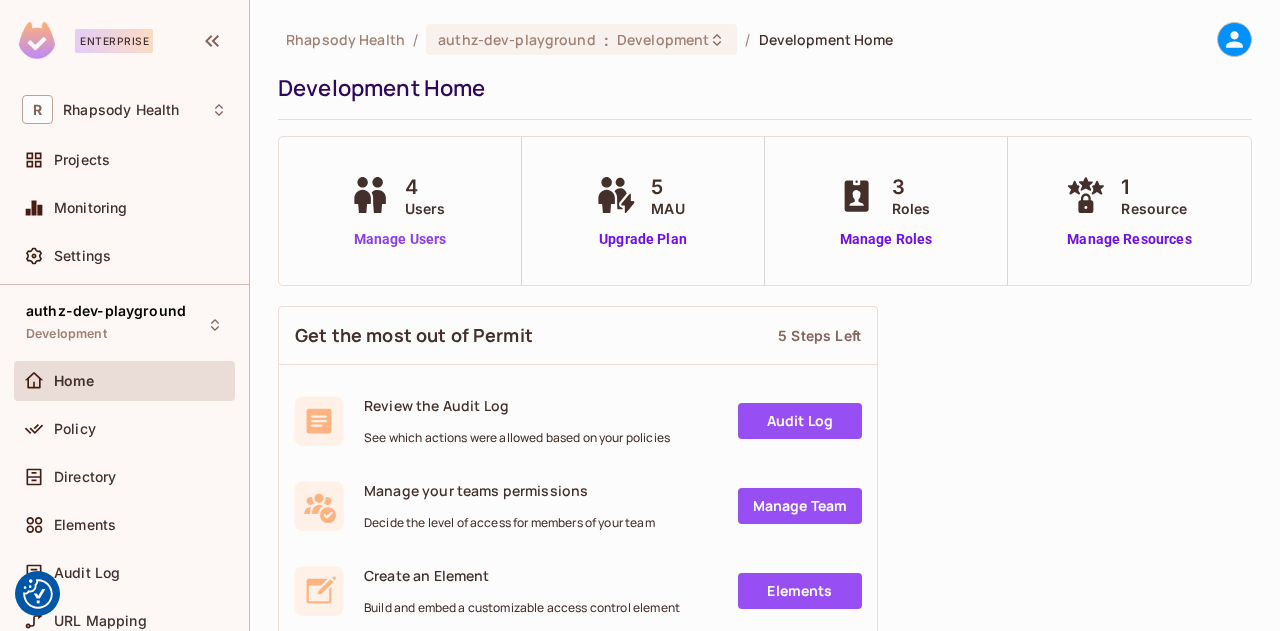 click on "Manage Users" at bounding box center [400, 239] 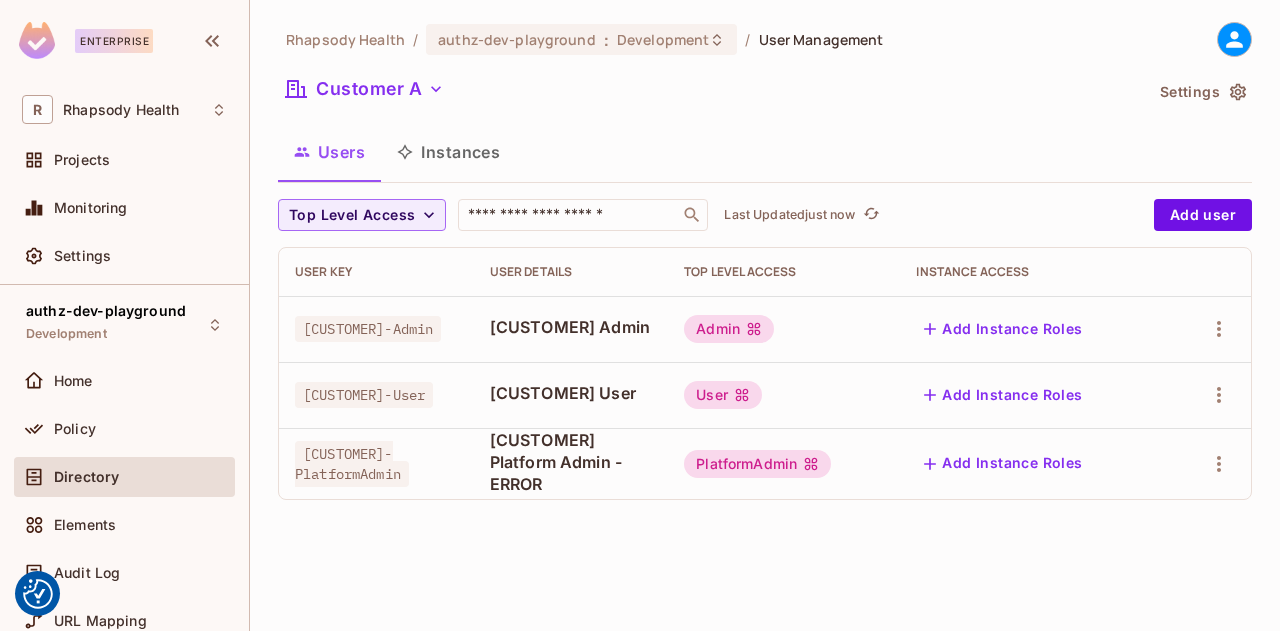 scroll, scrollTop: 0, scrollLeft: 0, axis: both 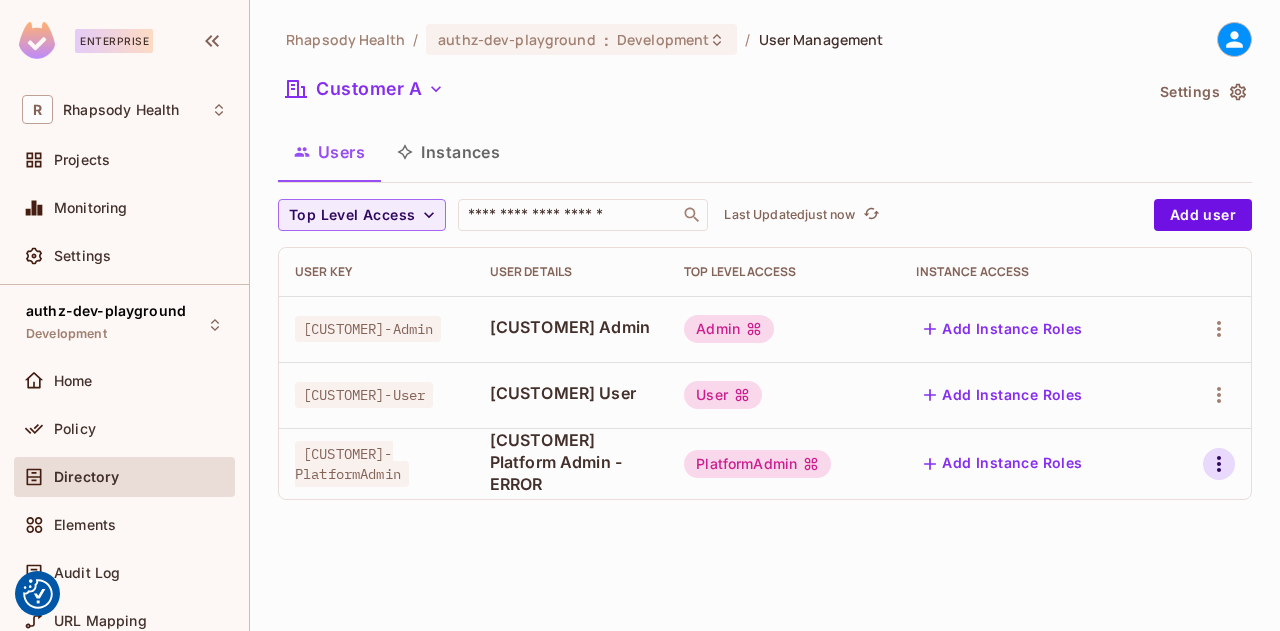 click 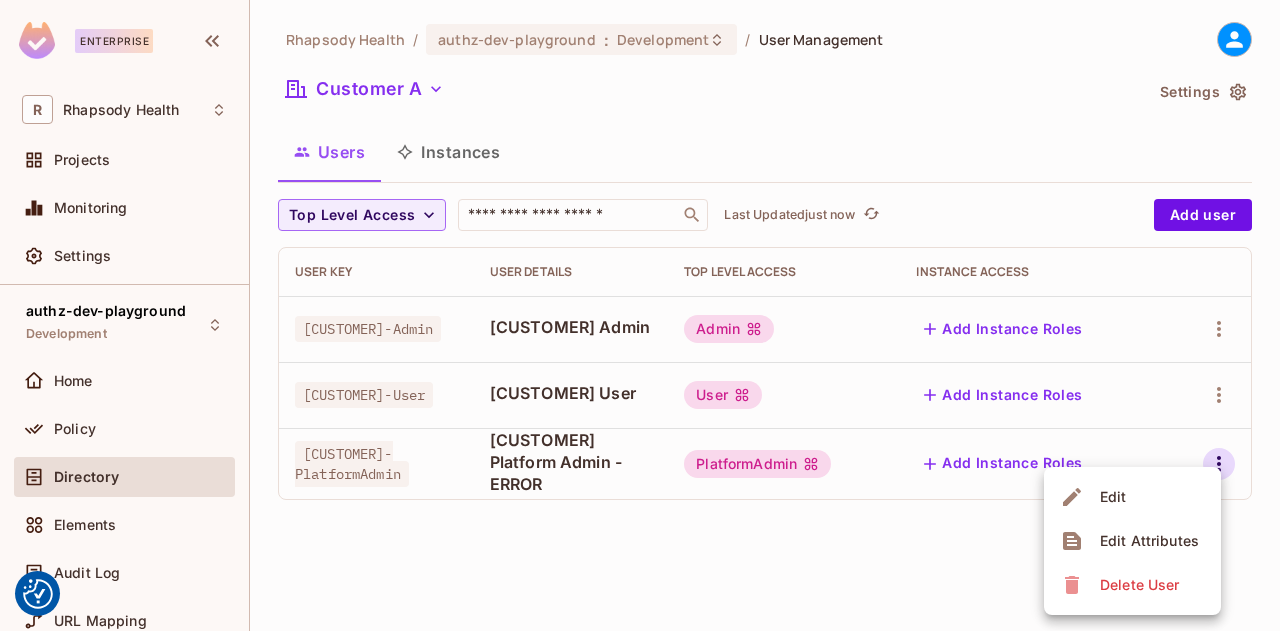 click at bounding box center [640, 315] 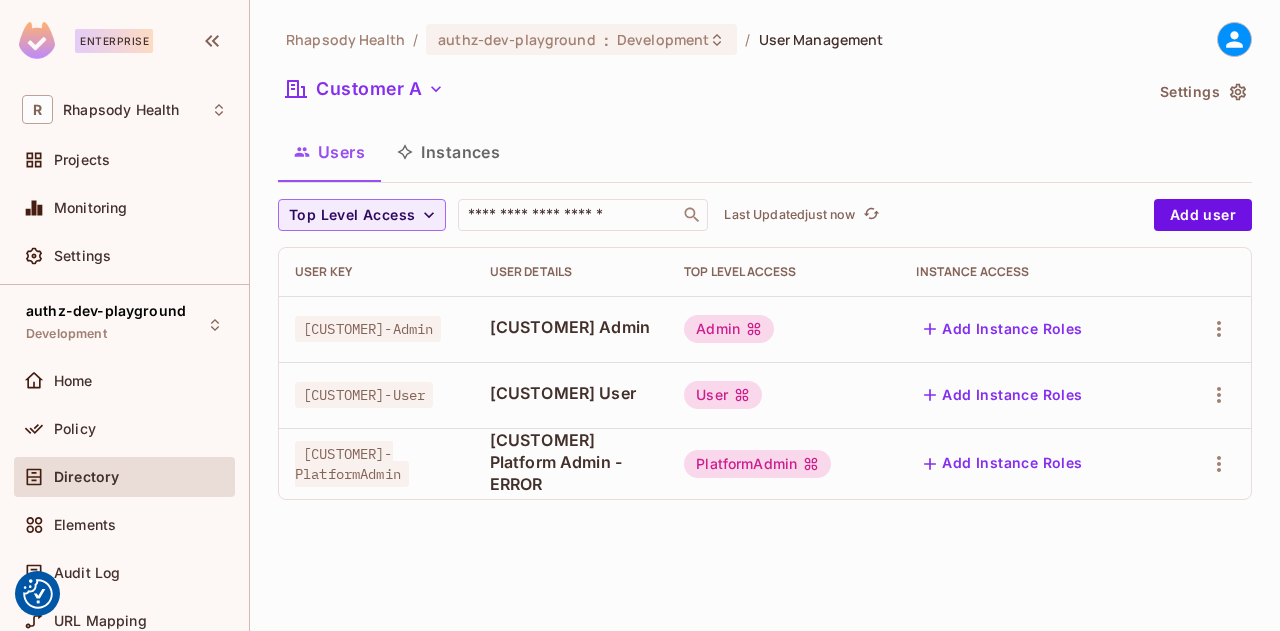 click on "Settings" at bounding box center [1202, 92] 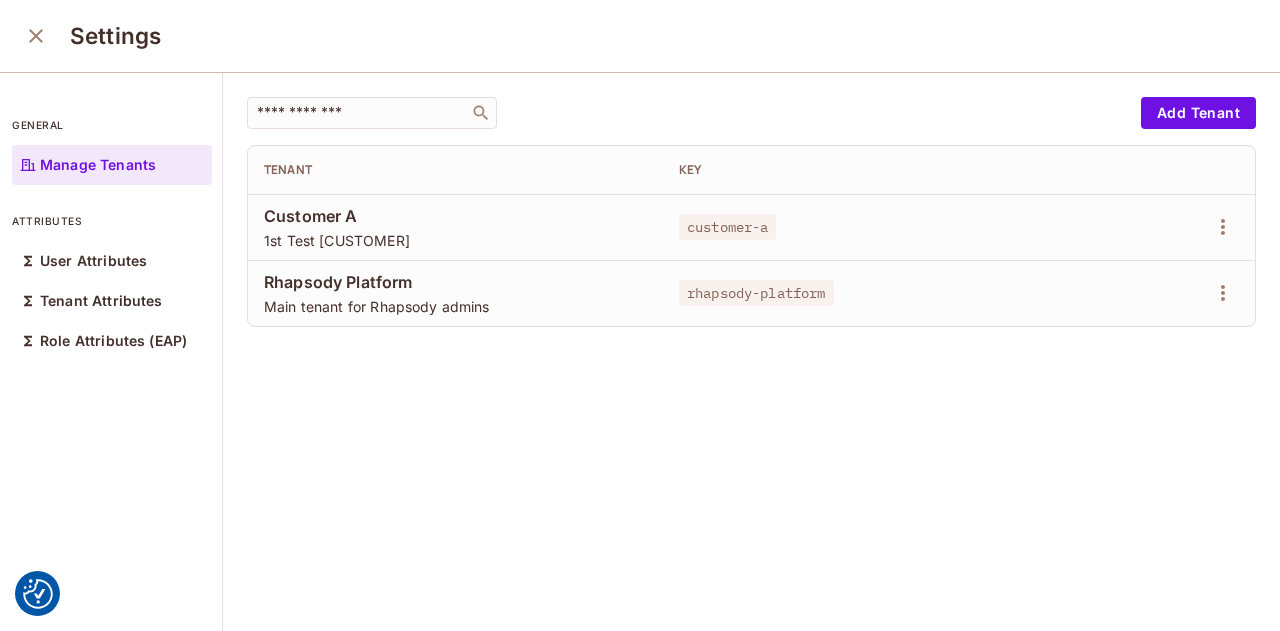 click at bounding box center [36, 36] 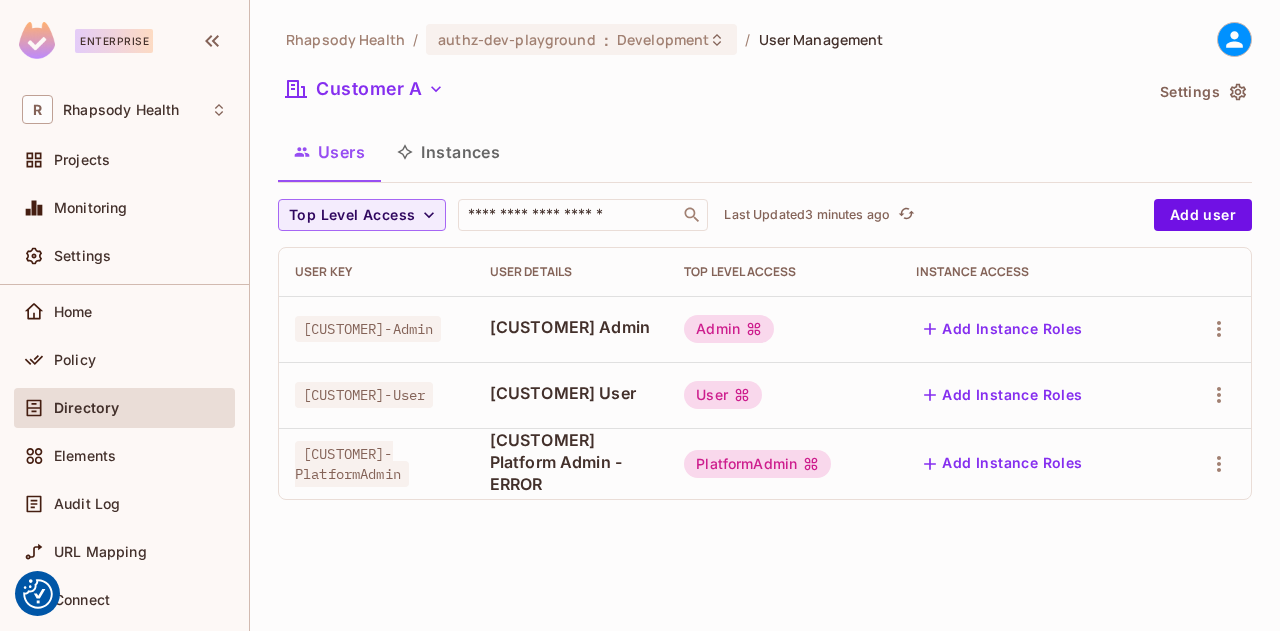 scroll, scrollTop: 0, scrollLeft: 0, axis: both 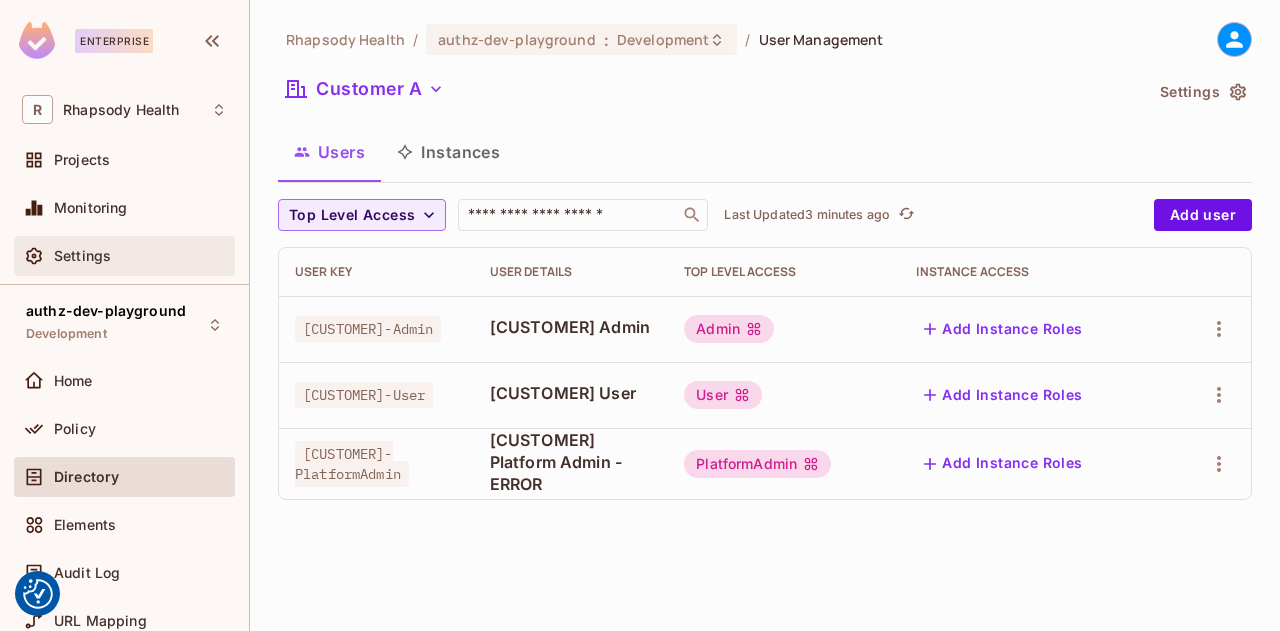 click on "Settings" at bounding box center [82, 256] 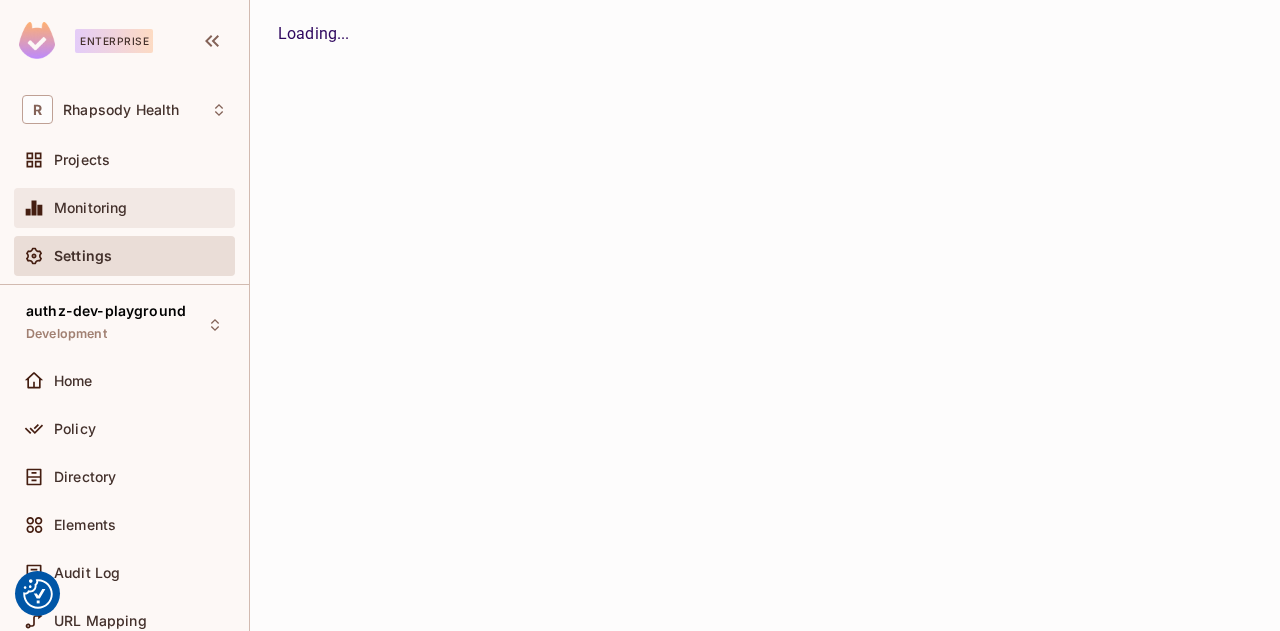 click on "Monitoring" at bounding box center (91, 208) 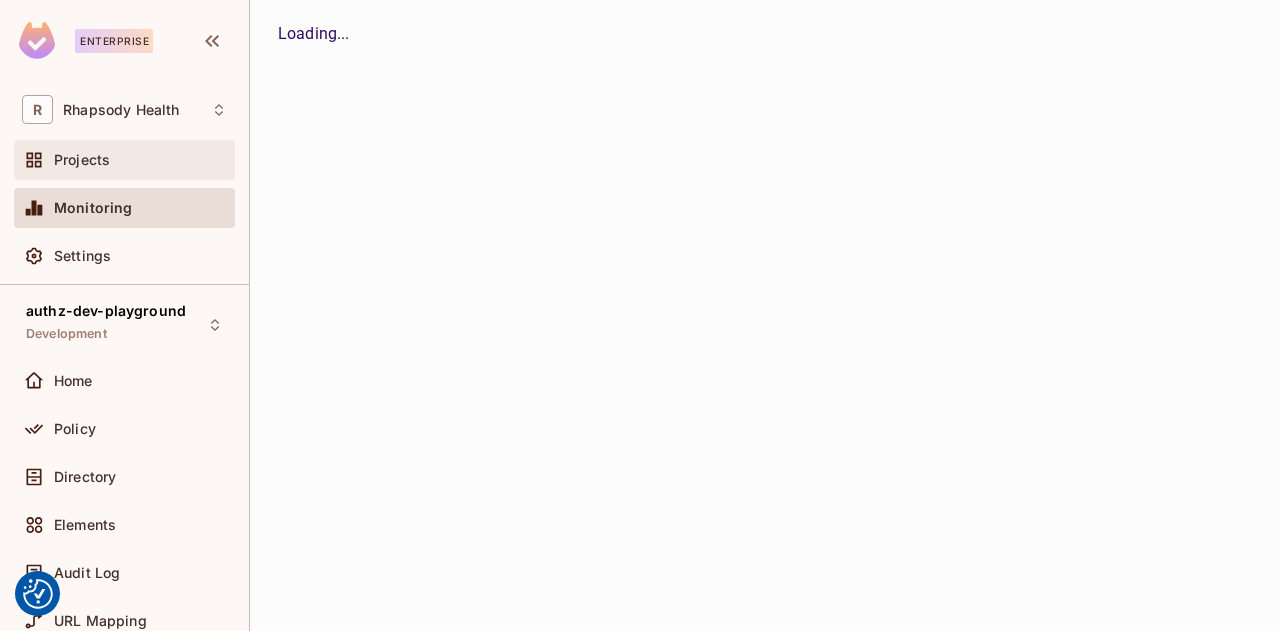 click on "Projects" at bounding box center [82, 160] 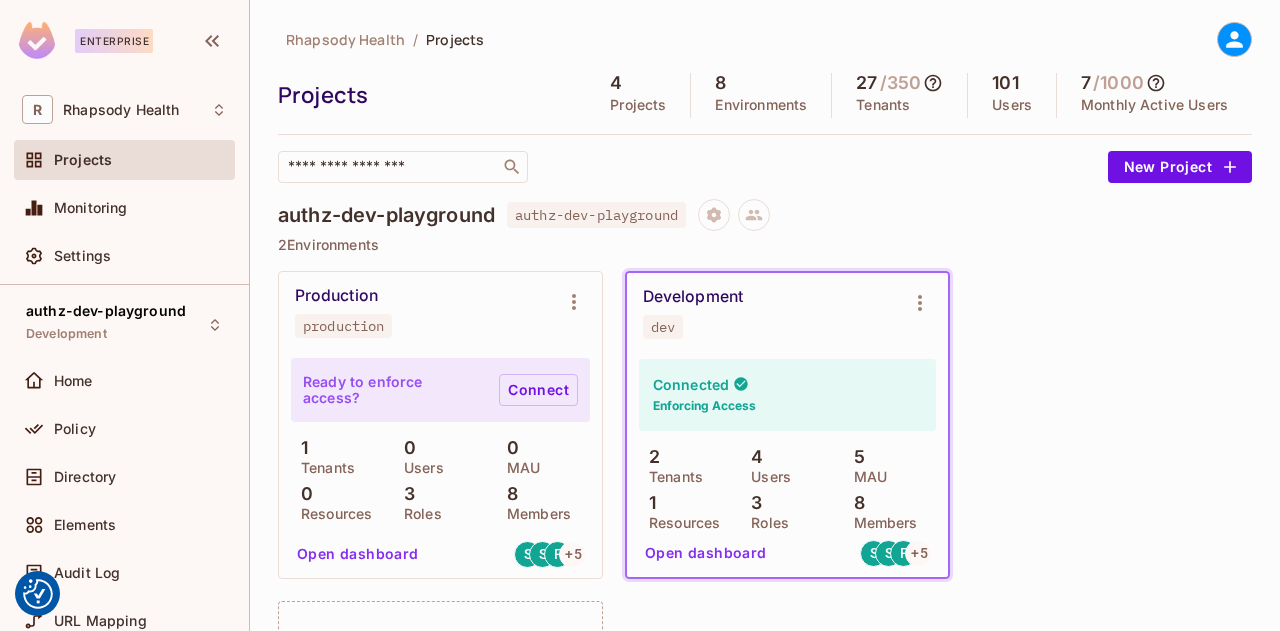 click on "Connect" at bounding box center [538, 390] 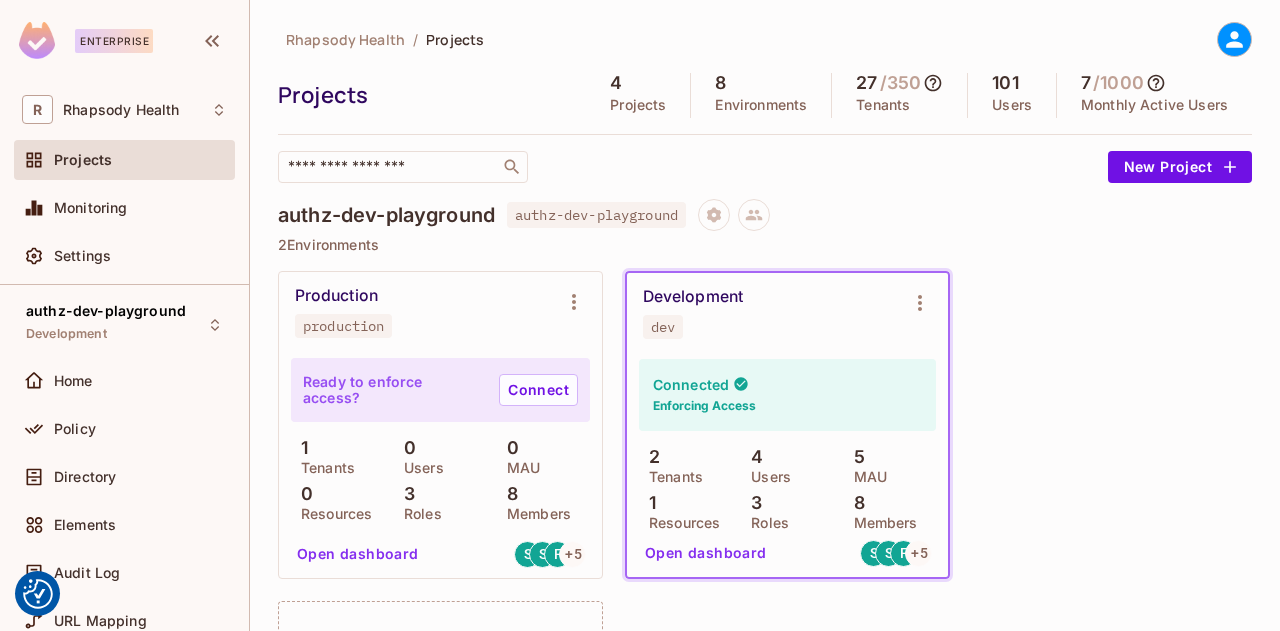 click on "Open dashboard" at bounding box center [706, 553] 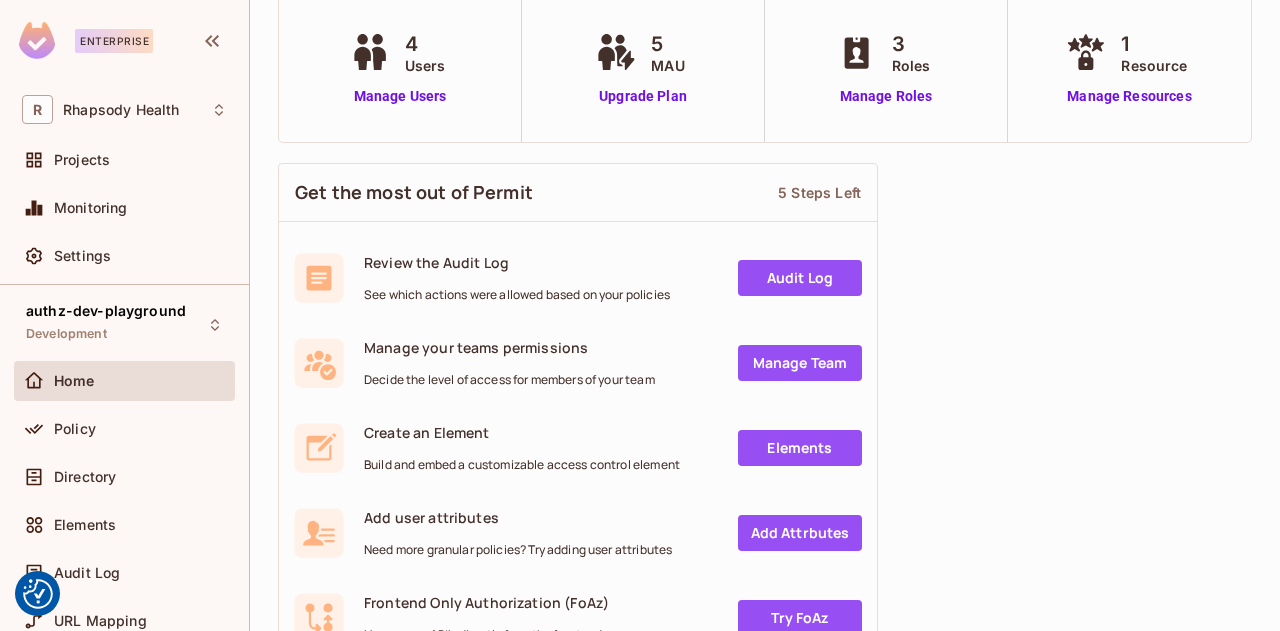 scroll, scrollTop: 131, scrollLeft: 0, axis: vertical 